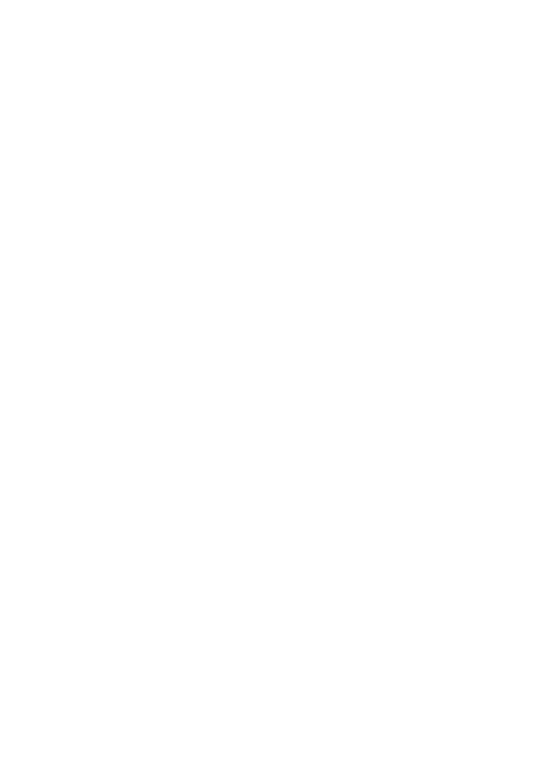 scroll, scrollTop: 0, scrollLeft: 0, axis: both 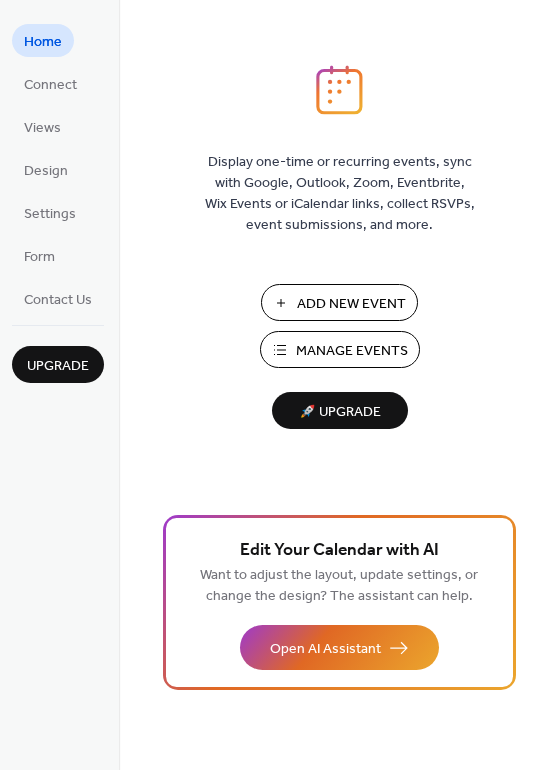 click on "Manage Events" at bounding box center [340, 349] 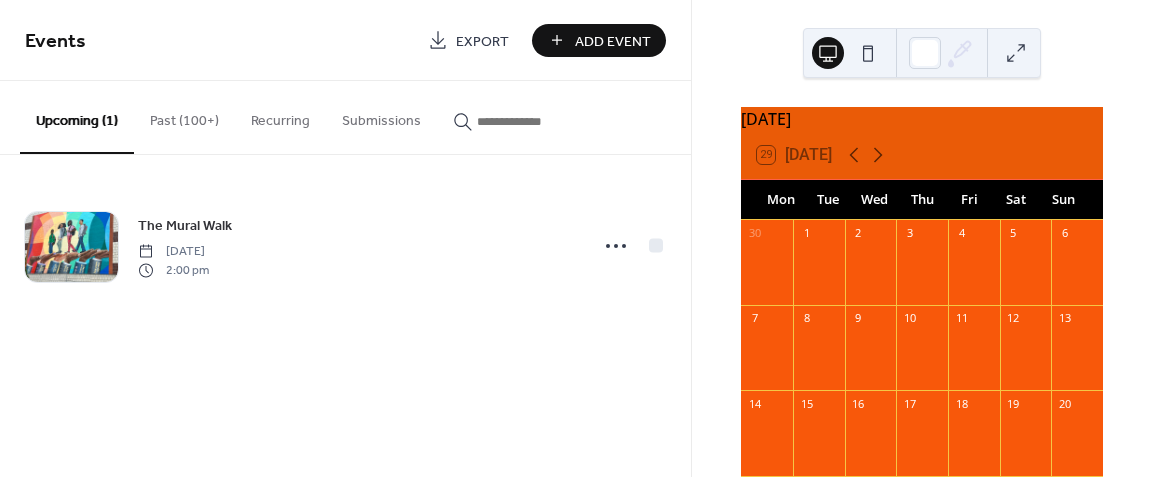 scroll, scrollTop: 0, scrollLeft: 0, axis: both 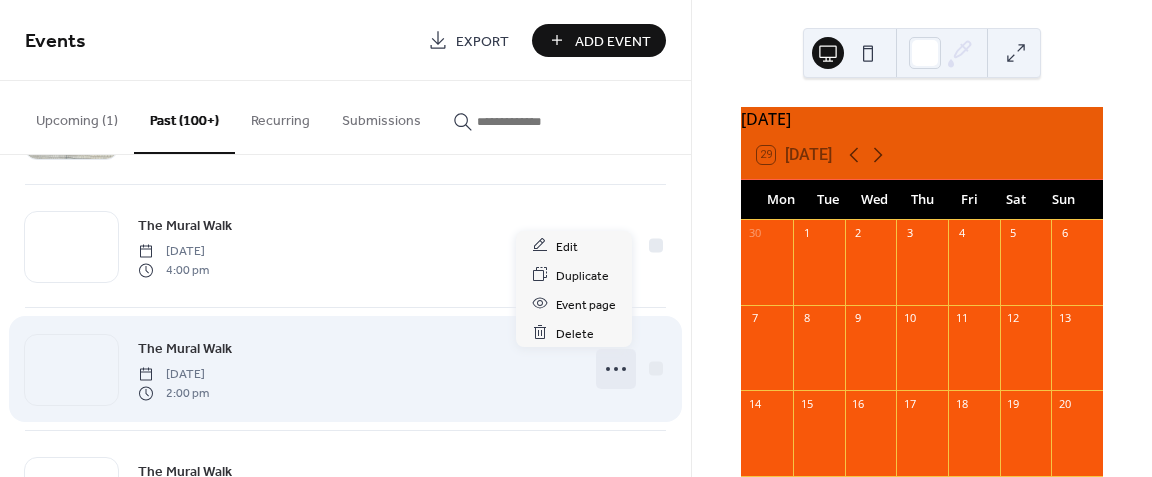 click 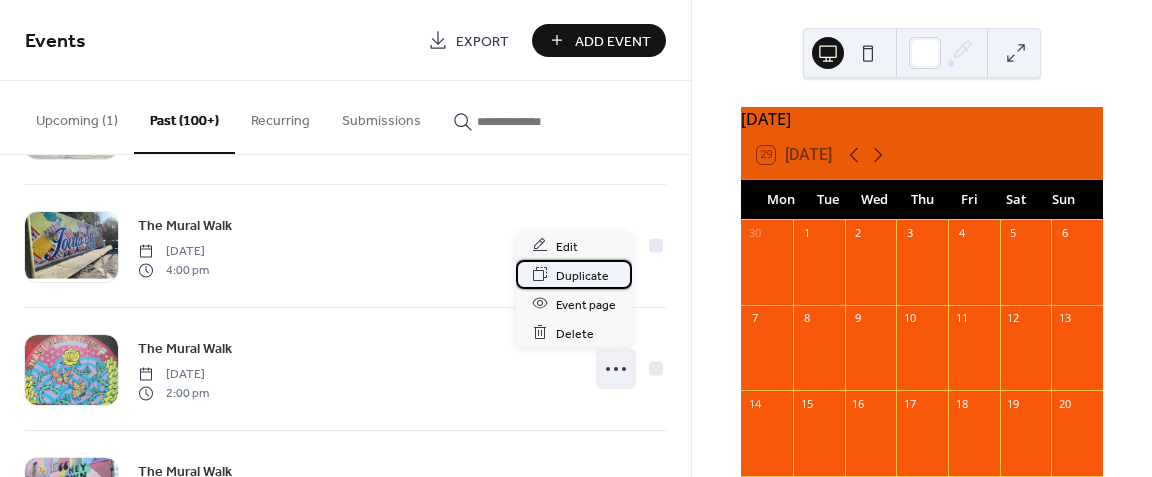 click on "Duplicate" at bounding box center [582, 275] 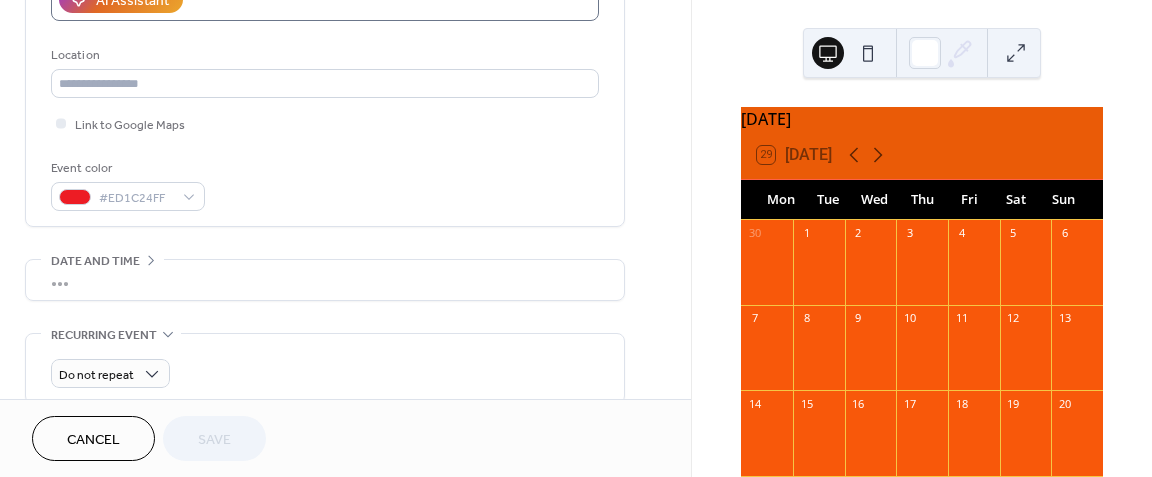 scroll, scrollTop: 434, scrollLeft: 0, axis: vertical 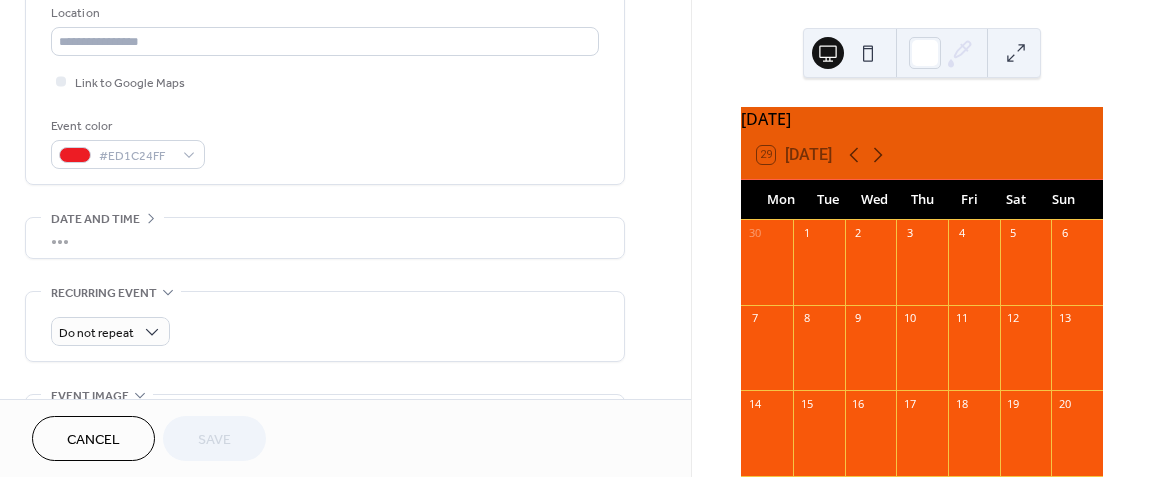 click on "•••" at bounding box center (325, 238) 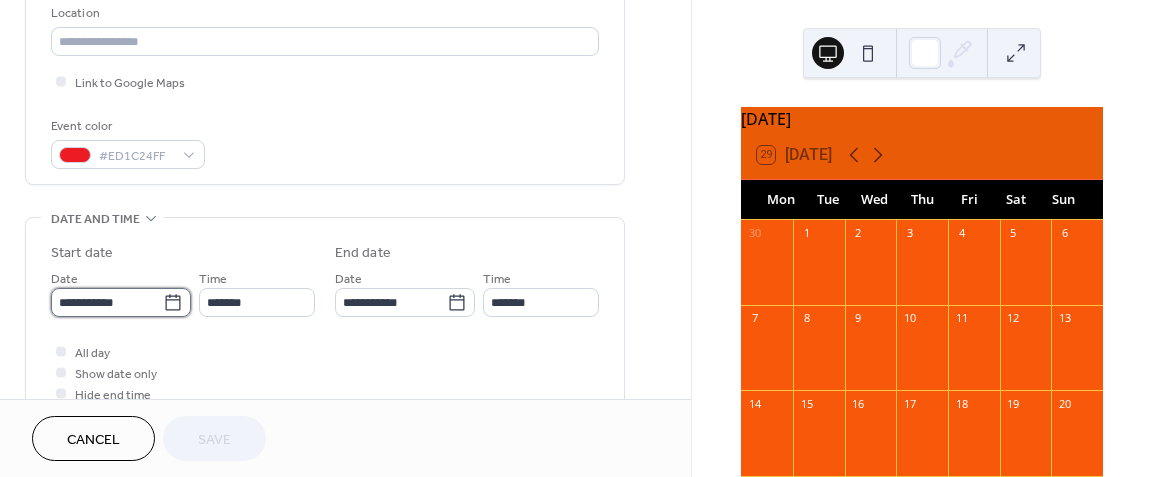 click on "**********" at bounding box center (107, 302) 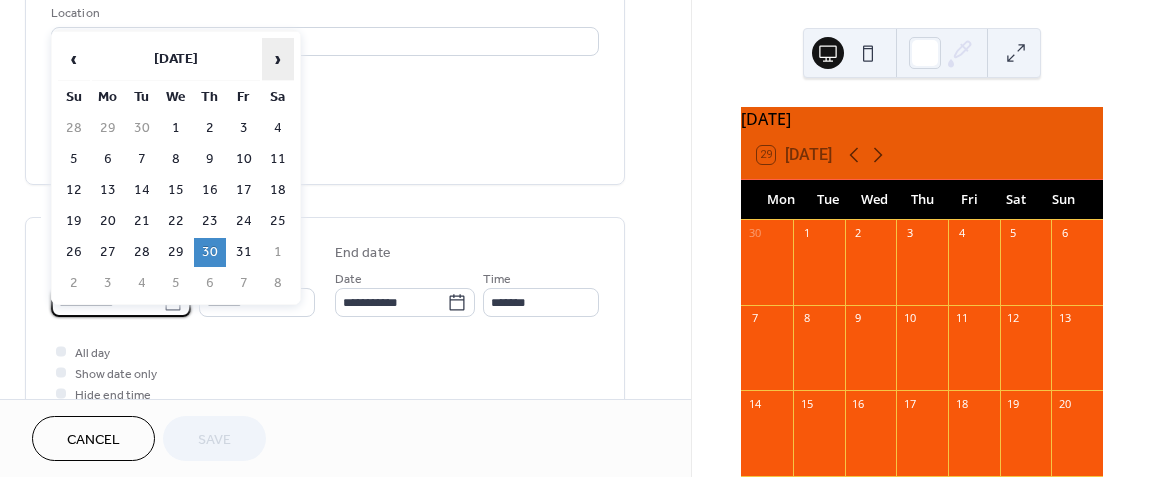 click on "›" at bounding box center [278, 59] 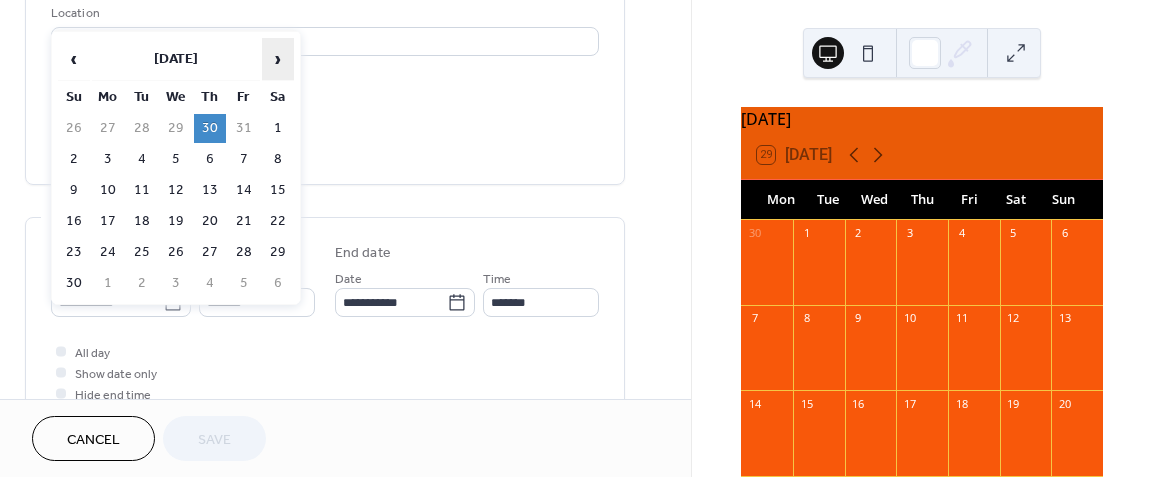 click on "›" at bounding box center (278, 59) 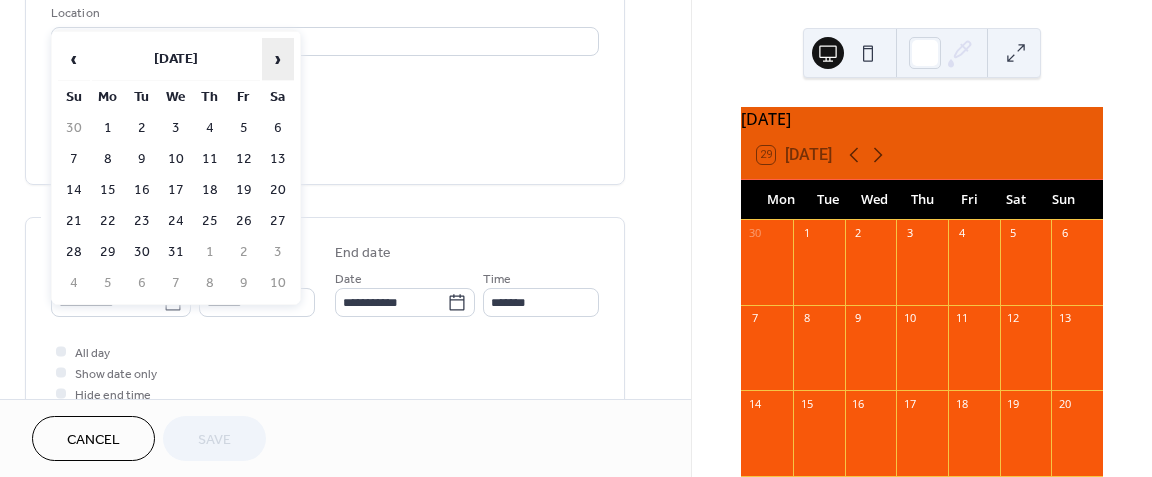 click on "›" at bounding box center (278, 59) 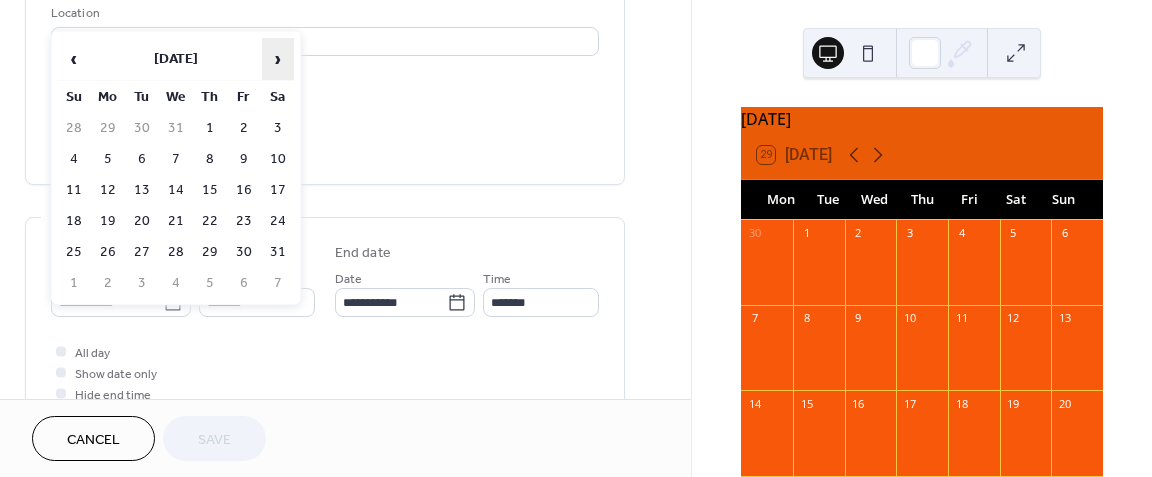 click on "›" at bounding box center (278, 59) 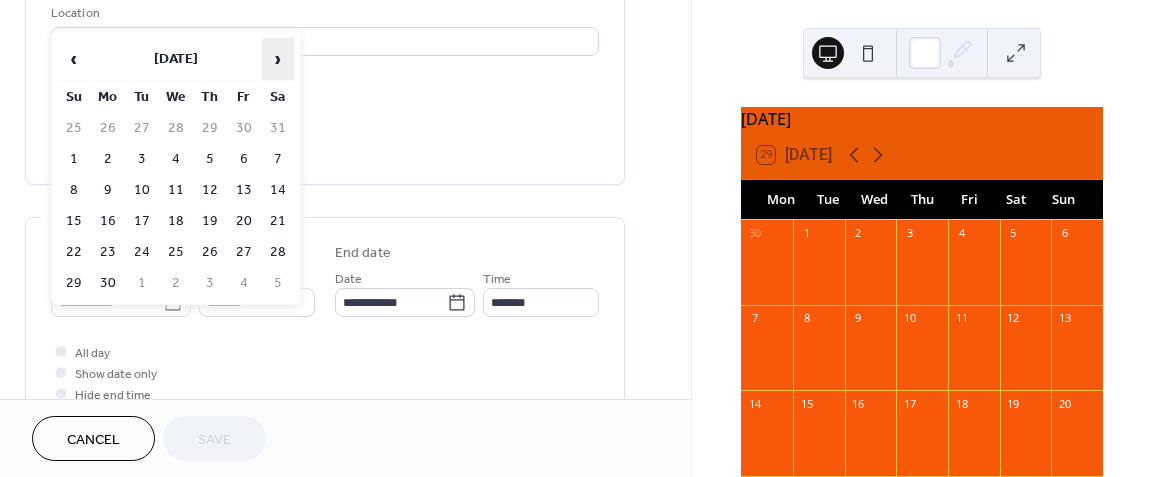 click on "›" at bounding box center [278, 59] 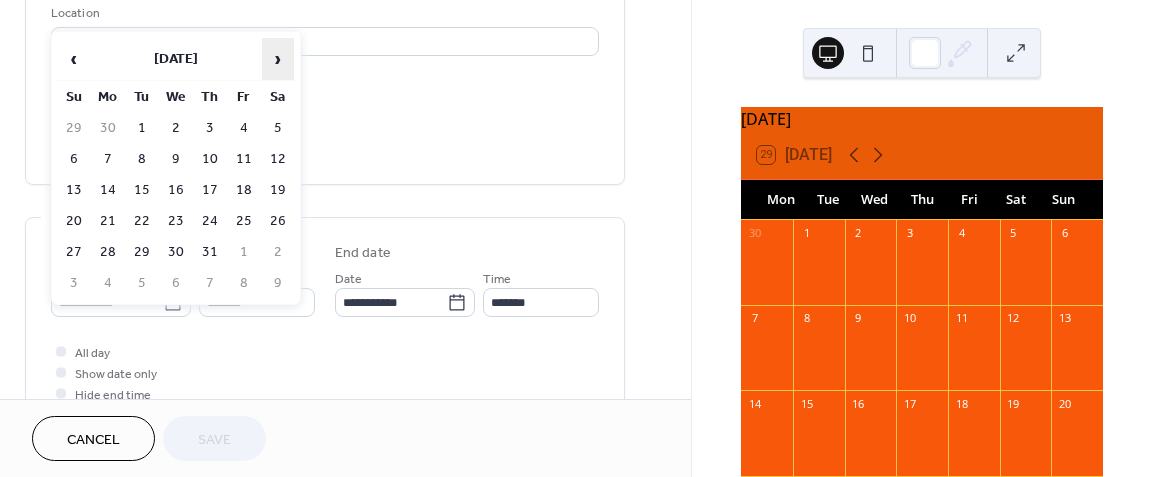 click on "›" at bounding box center [278, 59] 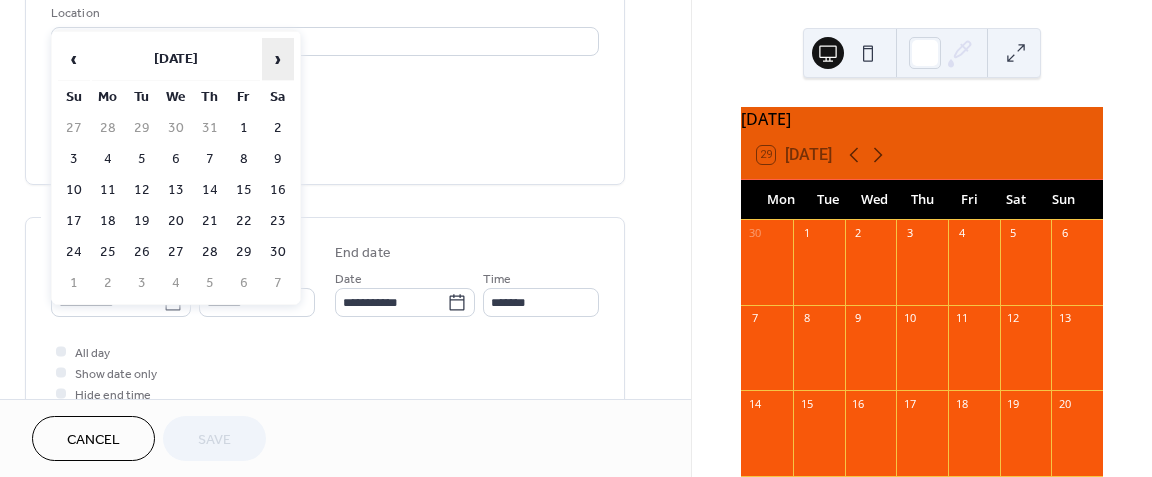 click on "›" at bounding box center [278, 59] 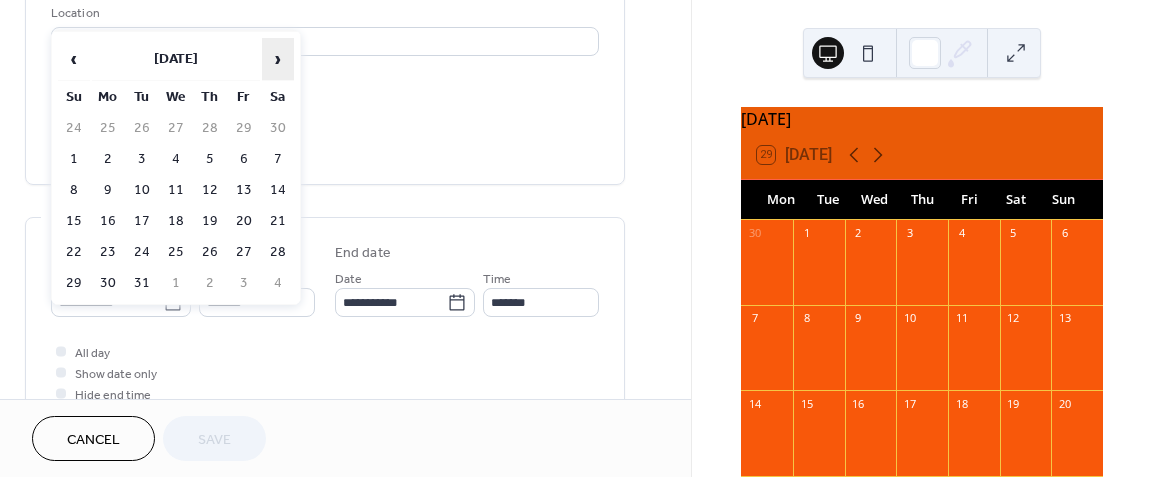 click on "›" at bounding box center [278, 59] 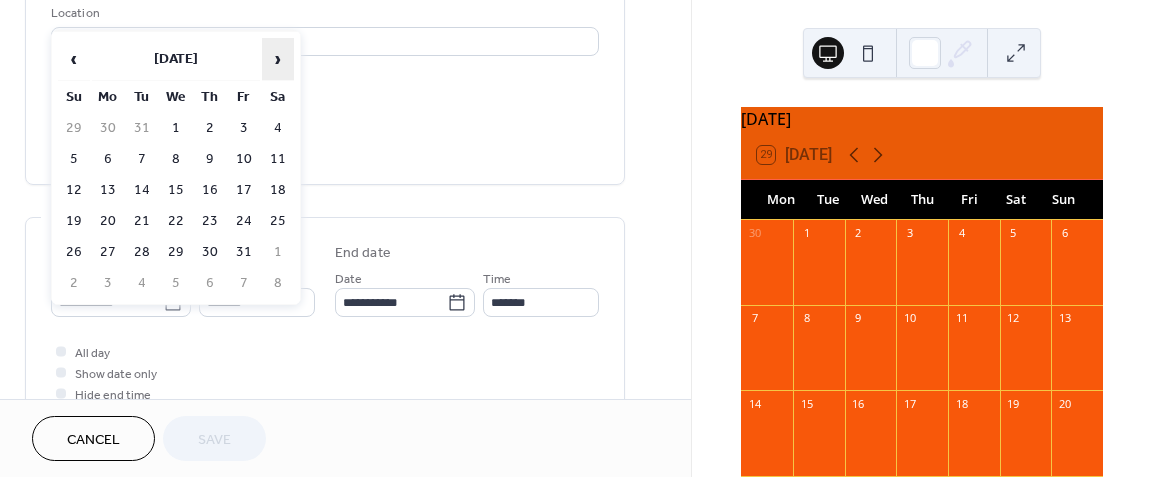 click on "›" at bounding box center (278, 59) 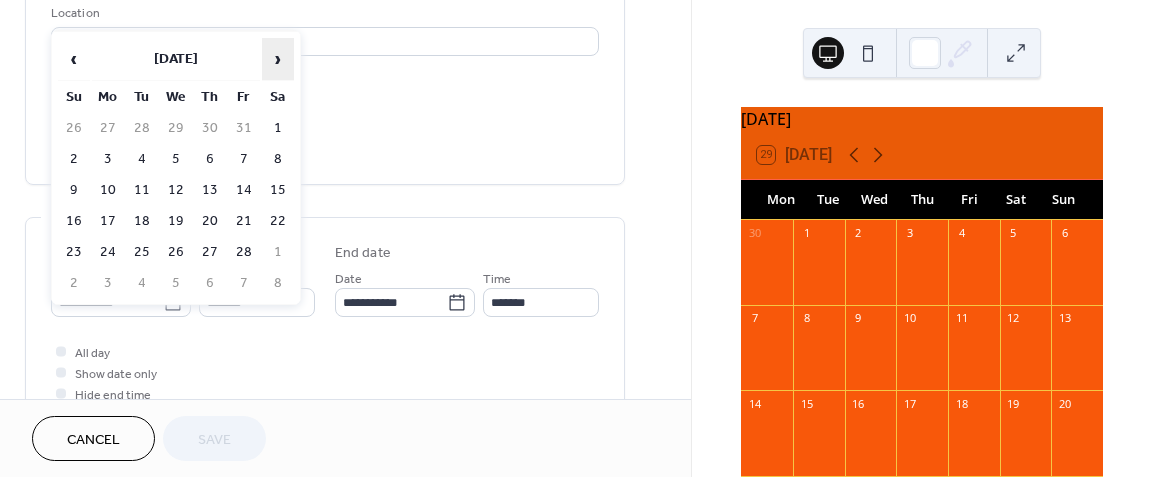 click on "›" at bounding box center [278, 59] 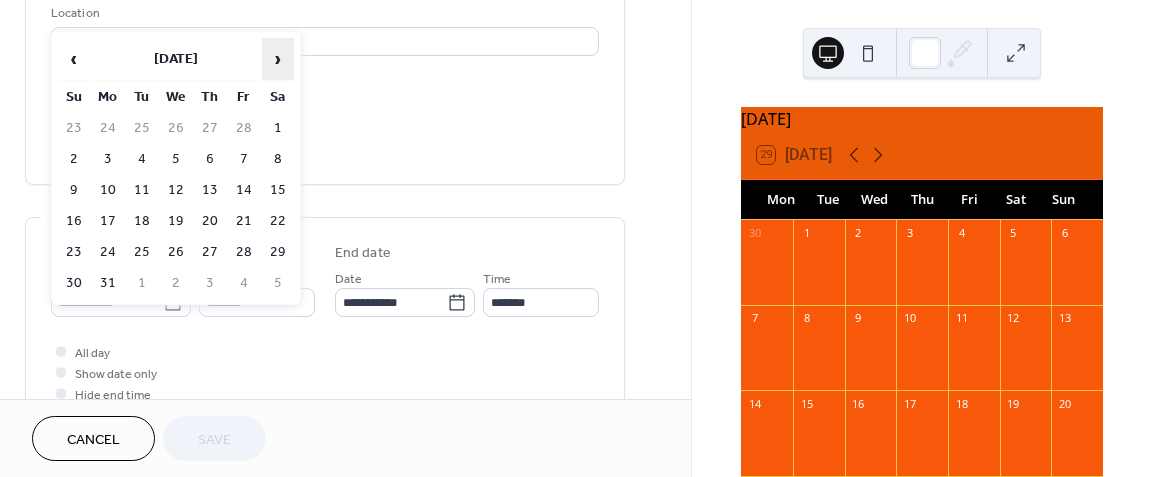 click on "›" at bounding box center [278, 59] 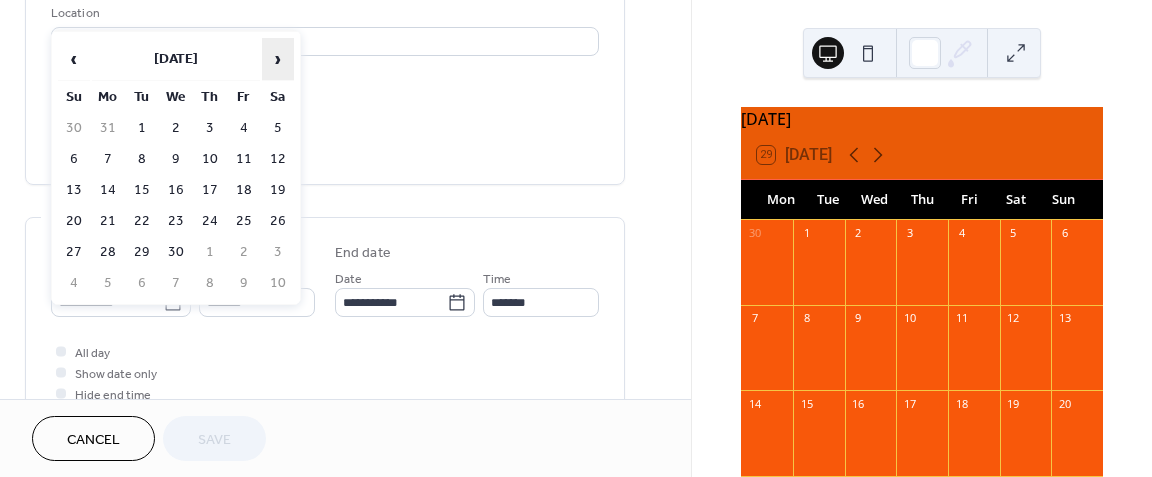click on "›" at bounding box center (278, 59) 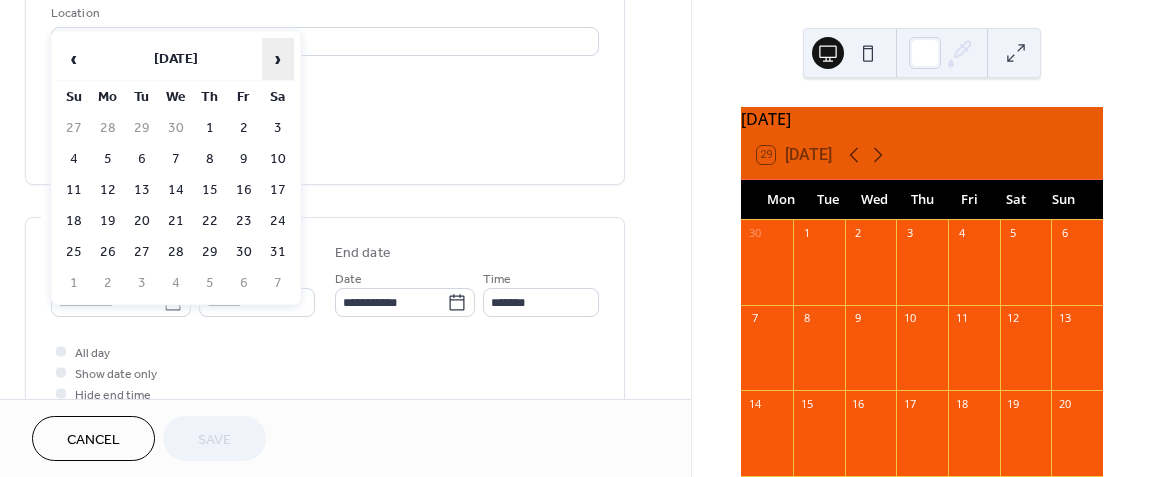 click on "›" at bounding box center (278, 59) 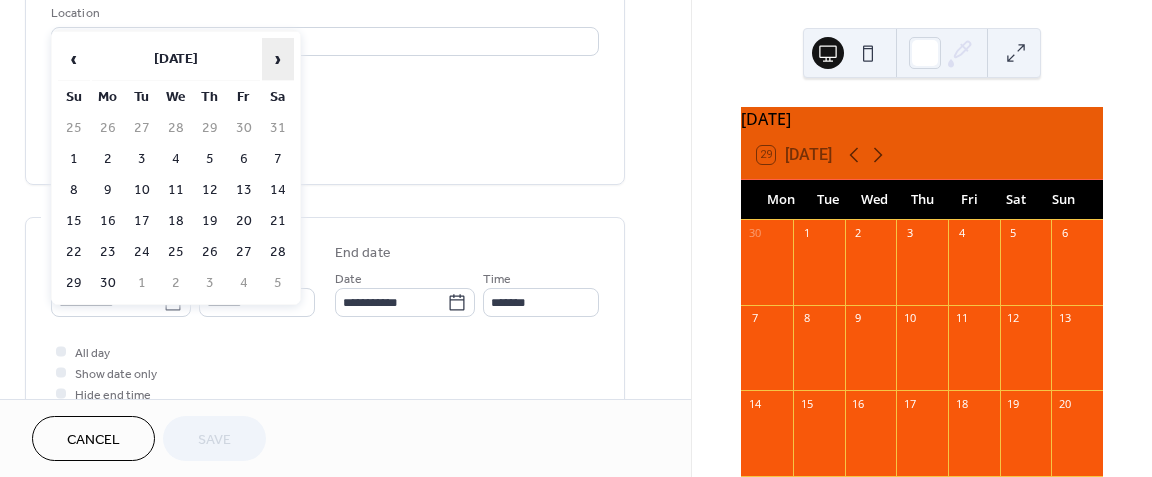 click on "›" at bounding box center (278, 59) 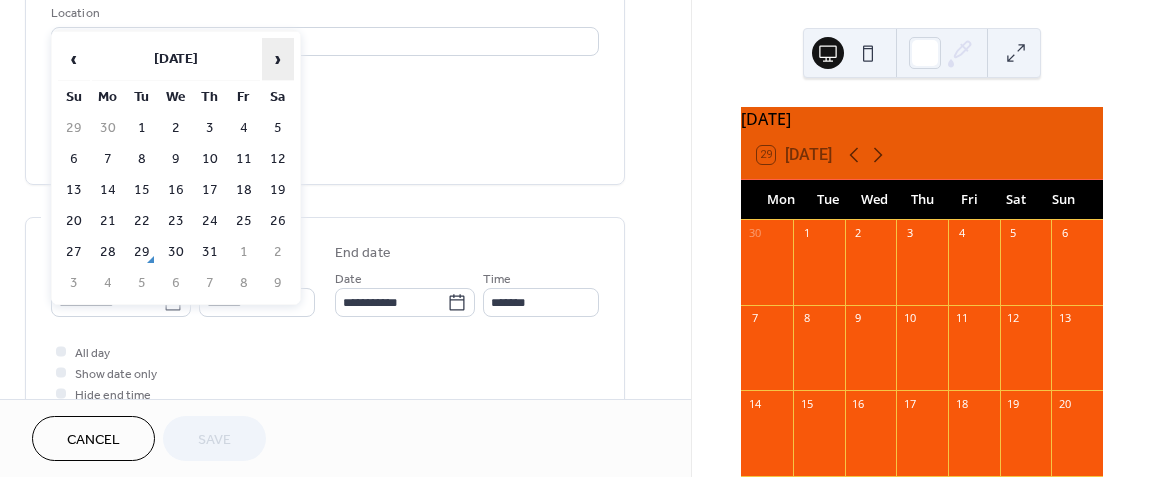 click on "›" at bounding box center (278, 59) 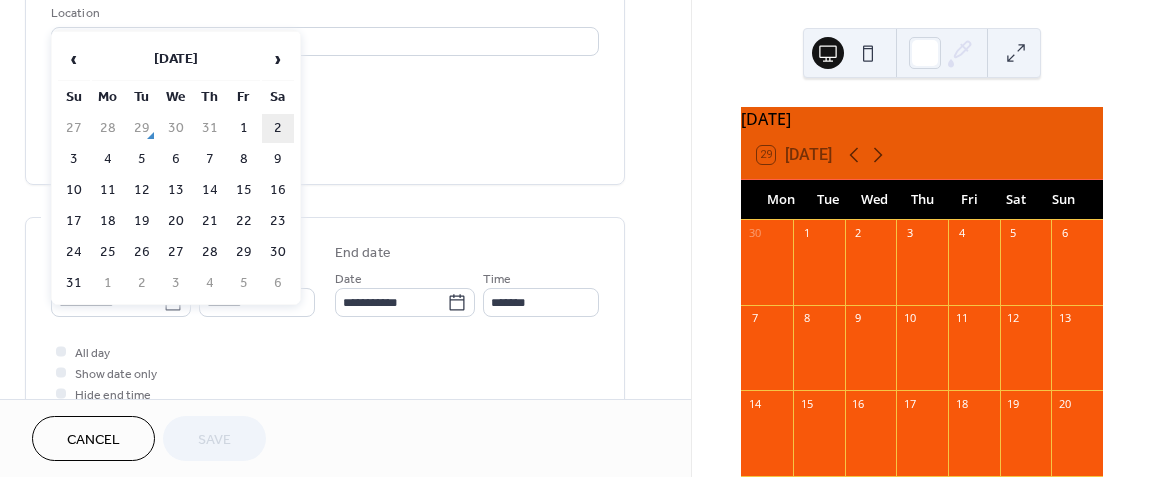 click on "2" at bounding box center [278, 128] 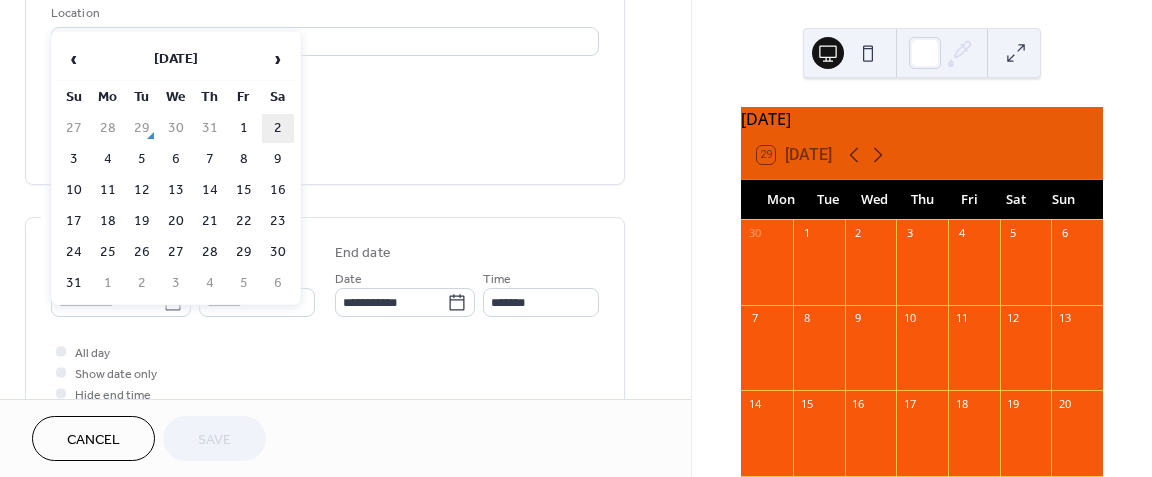 type on "**********" 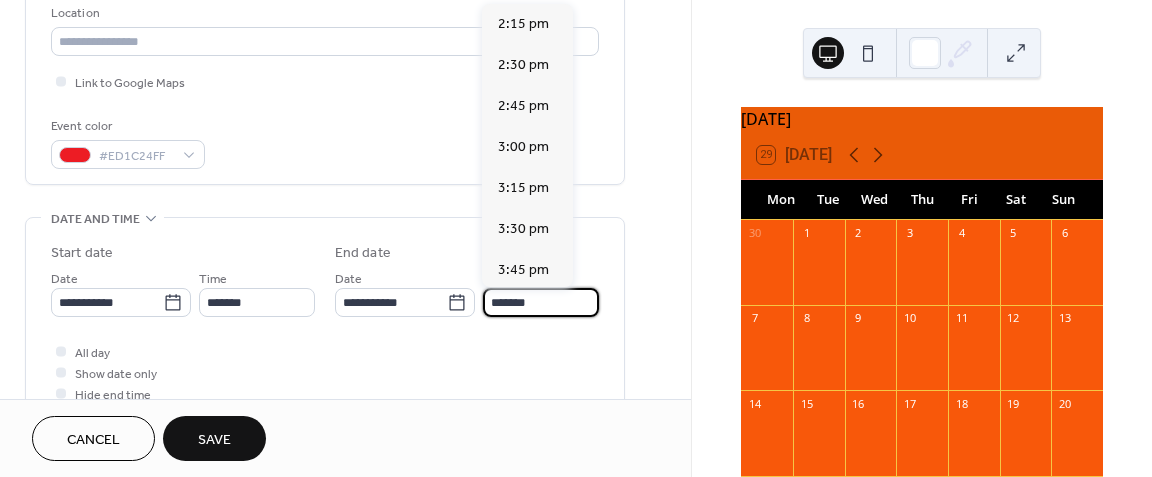 click on "*******" at bounding box center (541, 302) 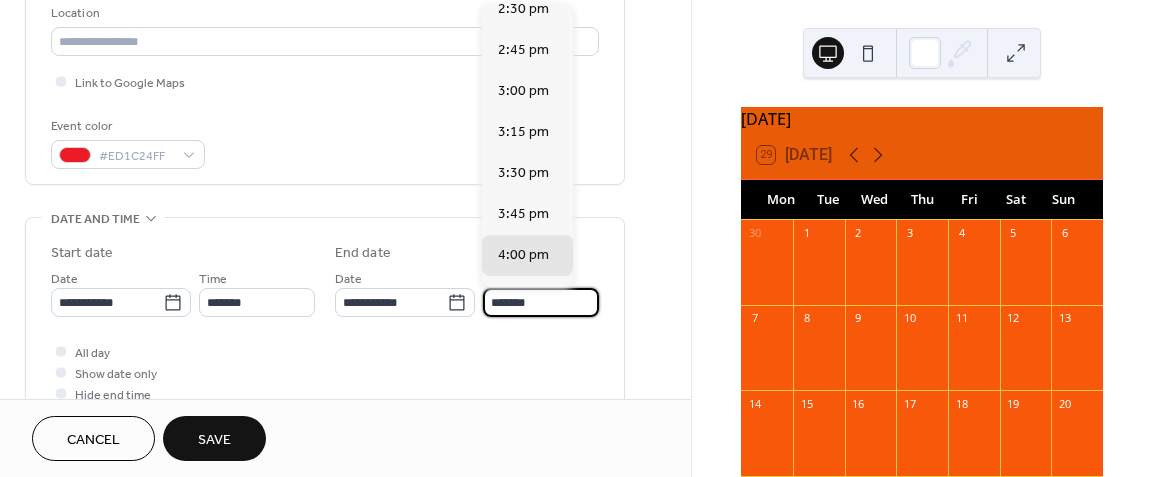 scroll, scrollTop: 0, scrollLeft: 0, axis: both 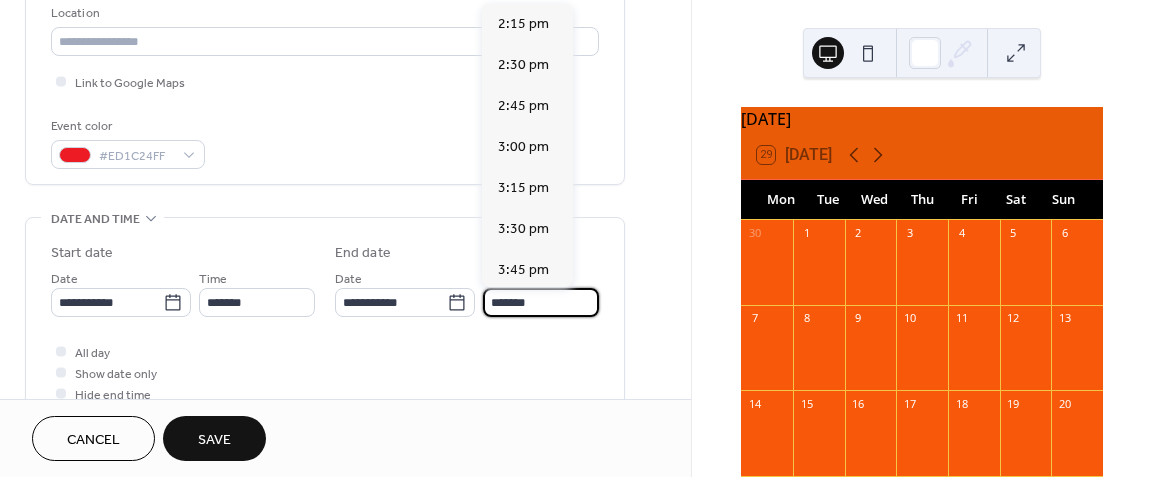 click on "All day Show date only Hide end time" at bounding box center (325, 372) 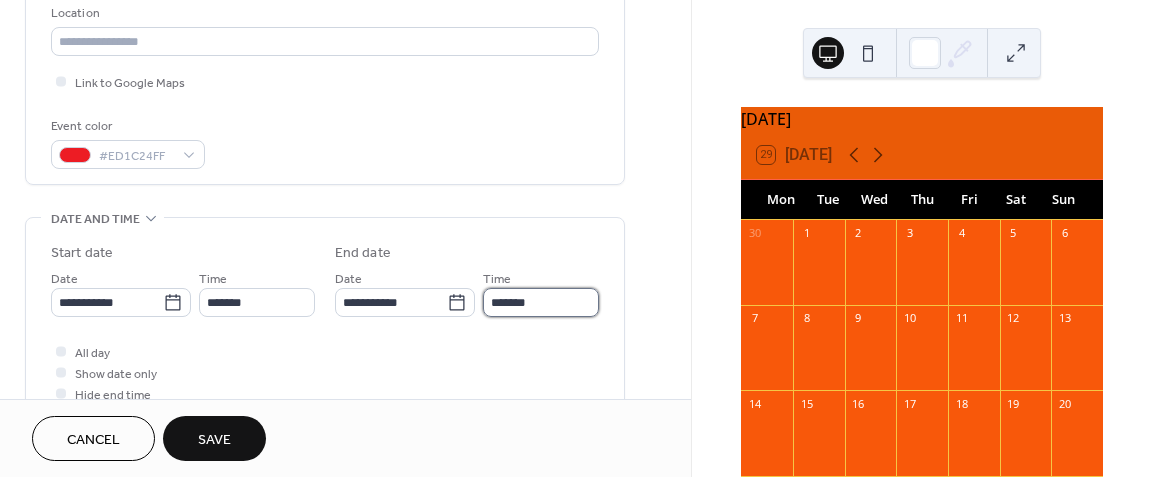 click on "*******" at bounding box center [541, 302] 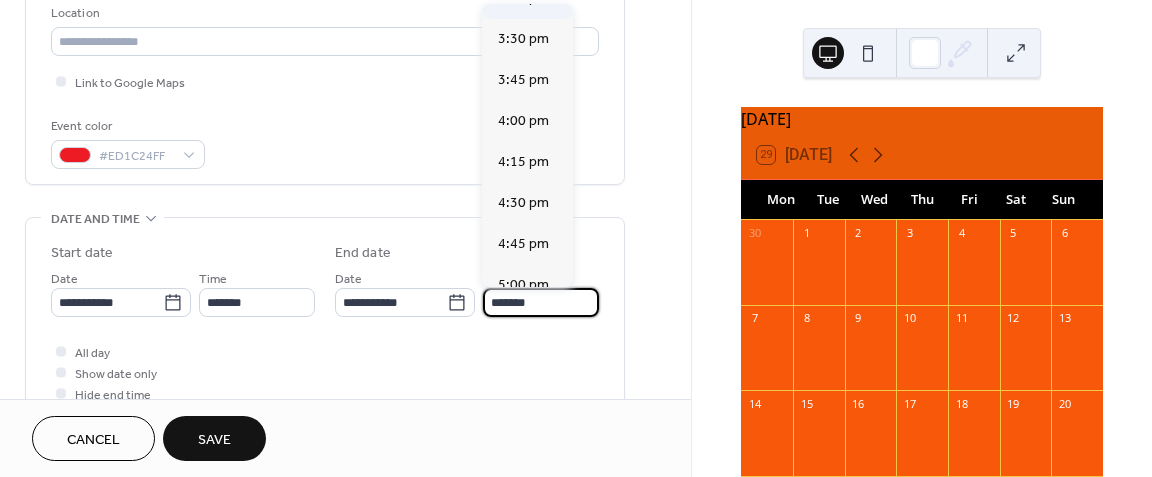 scroll, scrollTop: 191, scrollLeft: 0, axis: vertical 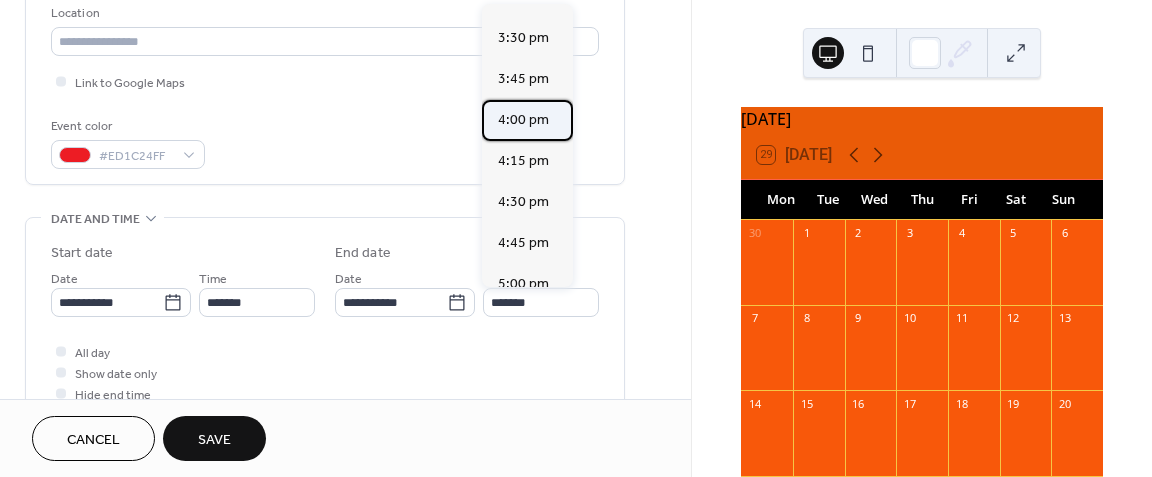 click on "4:00 pm" at bounding box center (523, 120) 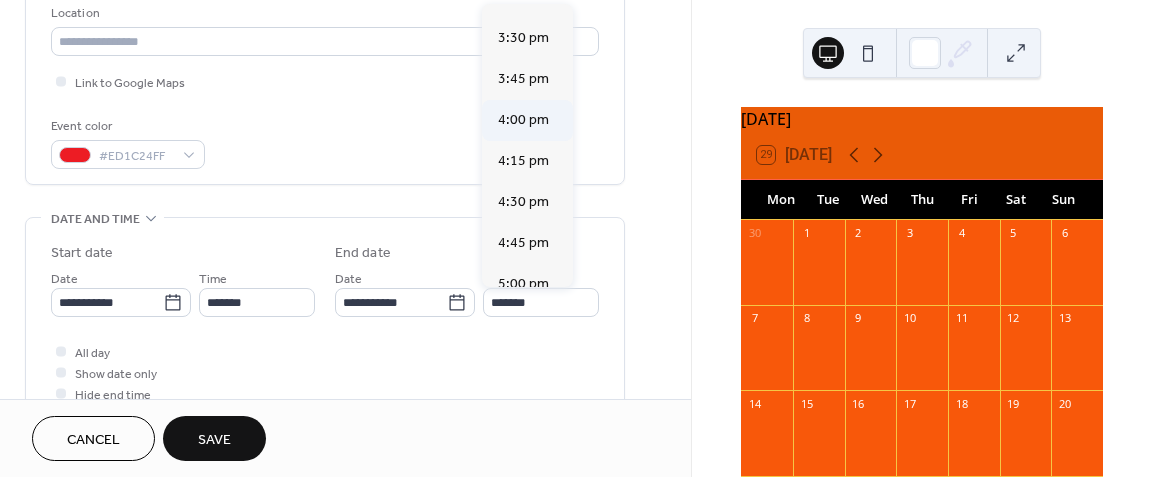 type on "*******" 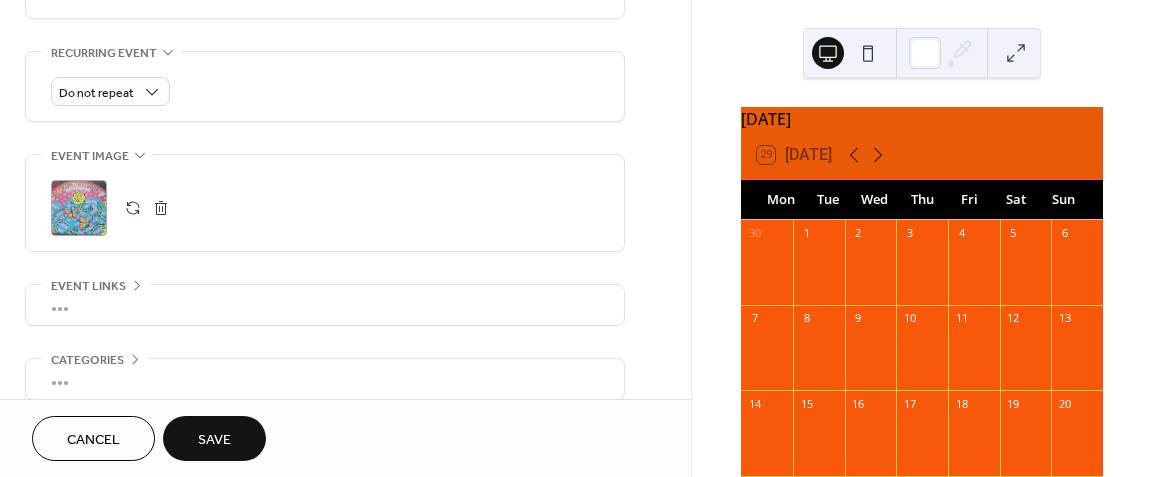 scroll, scrollTop: 924, scrollLeft: 0, axis: vertical 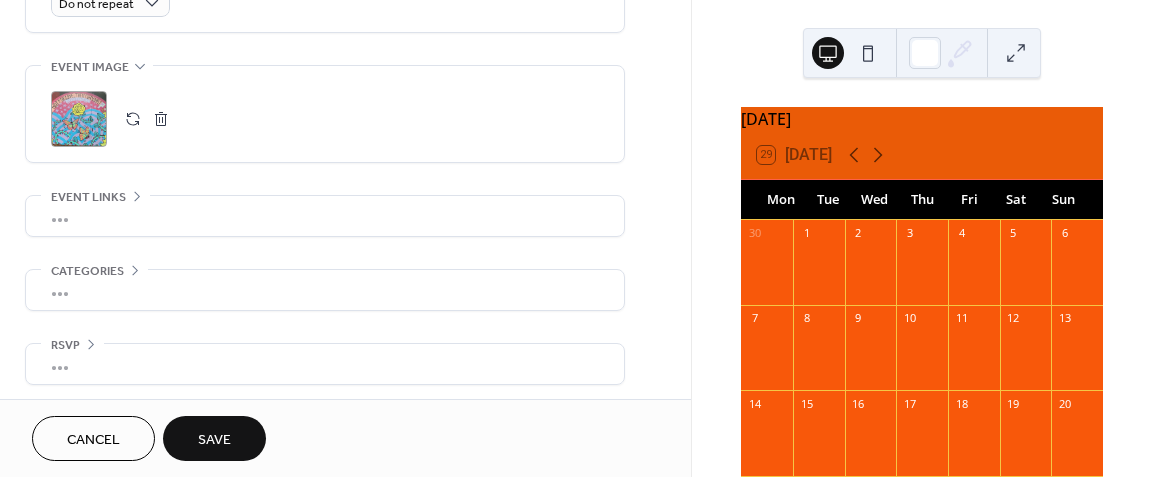 click on "Save" at bounding box center (214, 440) 